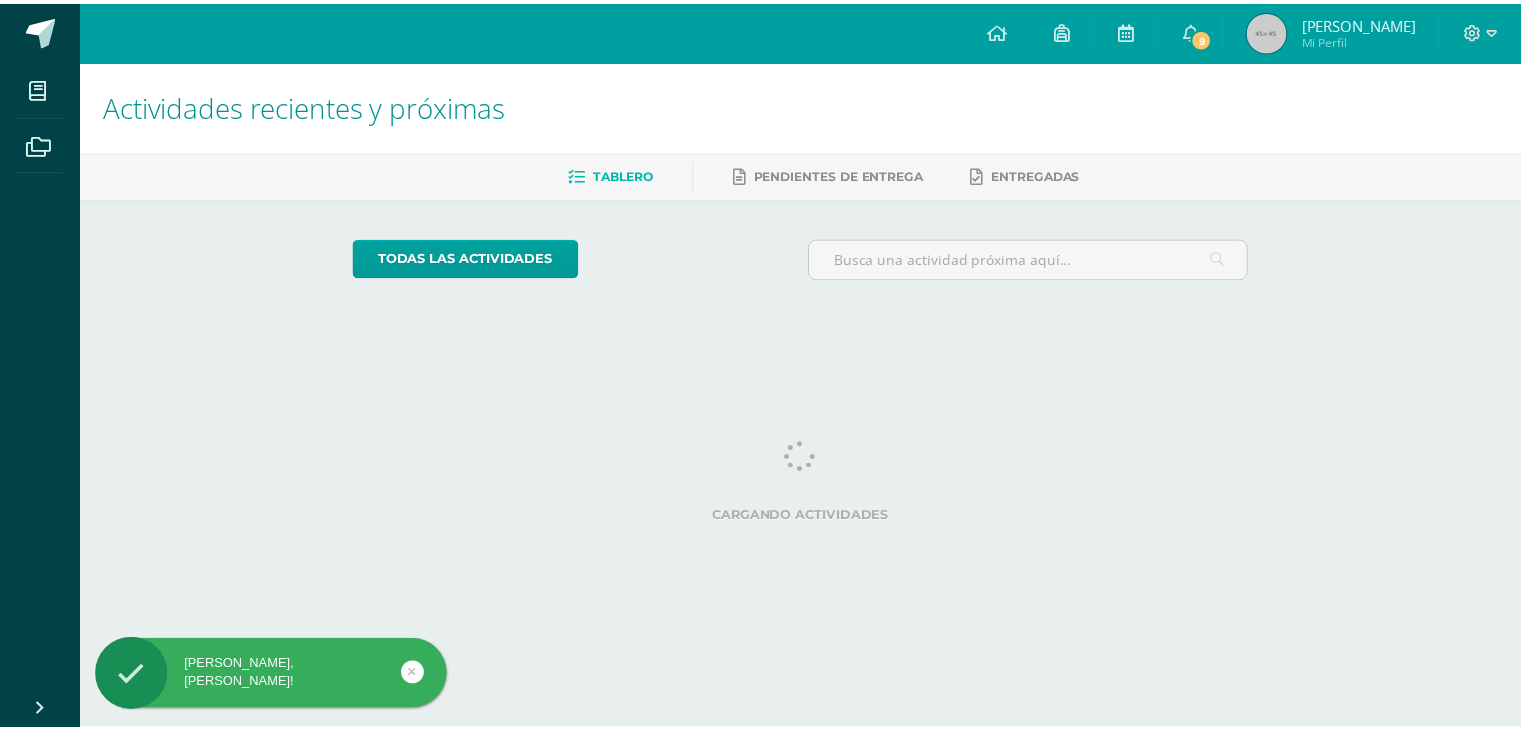 scroll, scrollTop: 0, scrollLeft: 0, axis: both 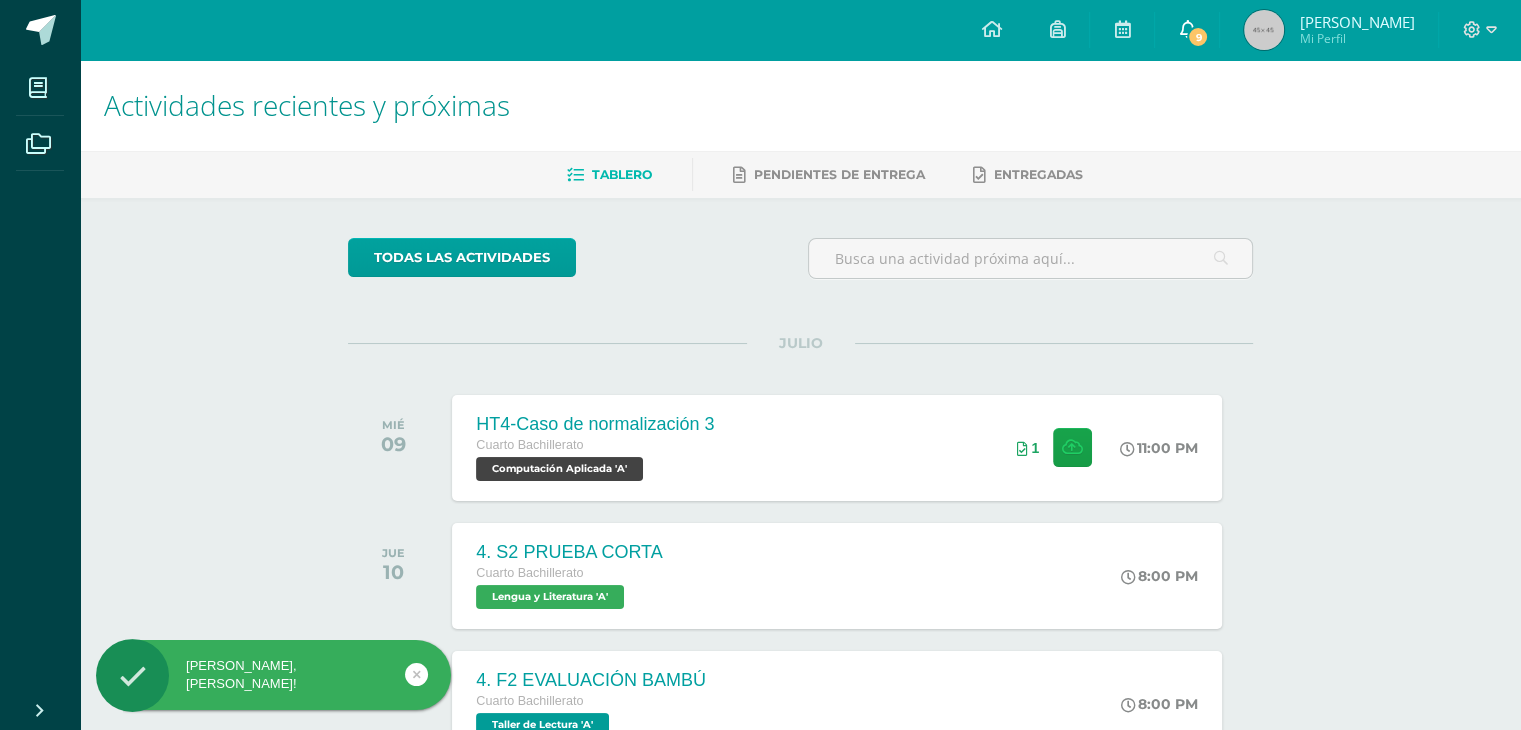 click on "9" at bounding box center [1187, 30] 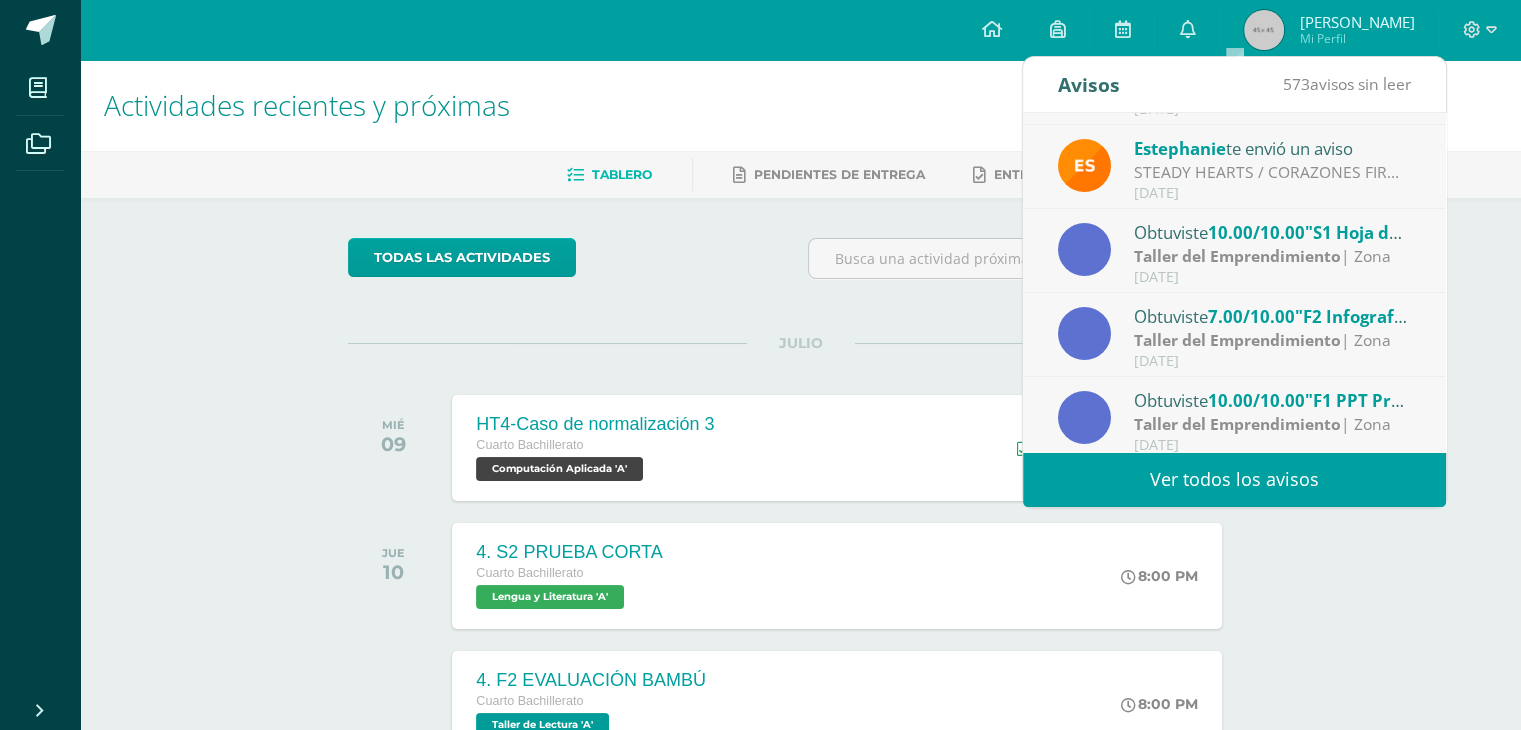 scroll, scrollTop: 327, scrollLeft: 0, axis: vertical 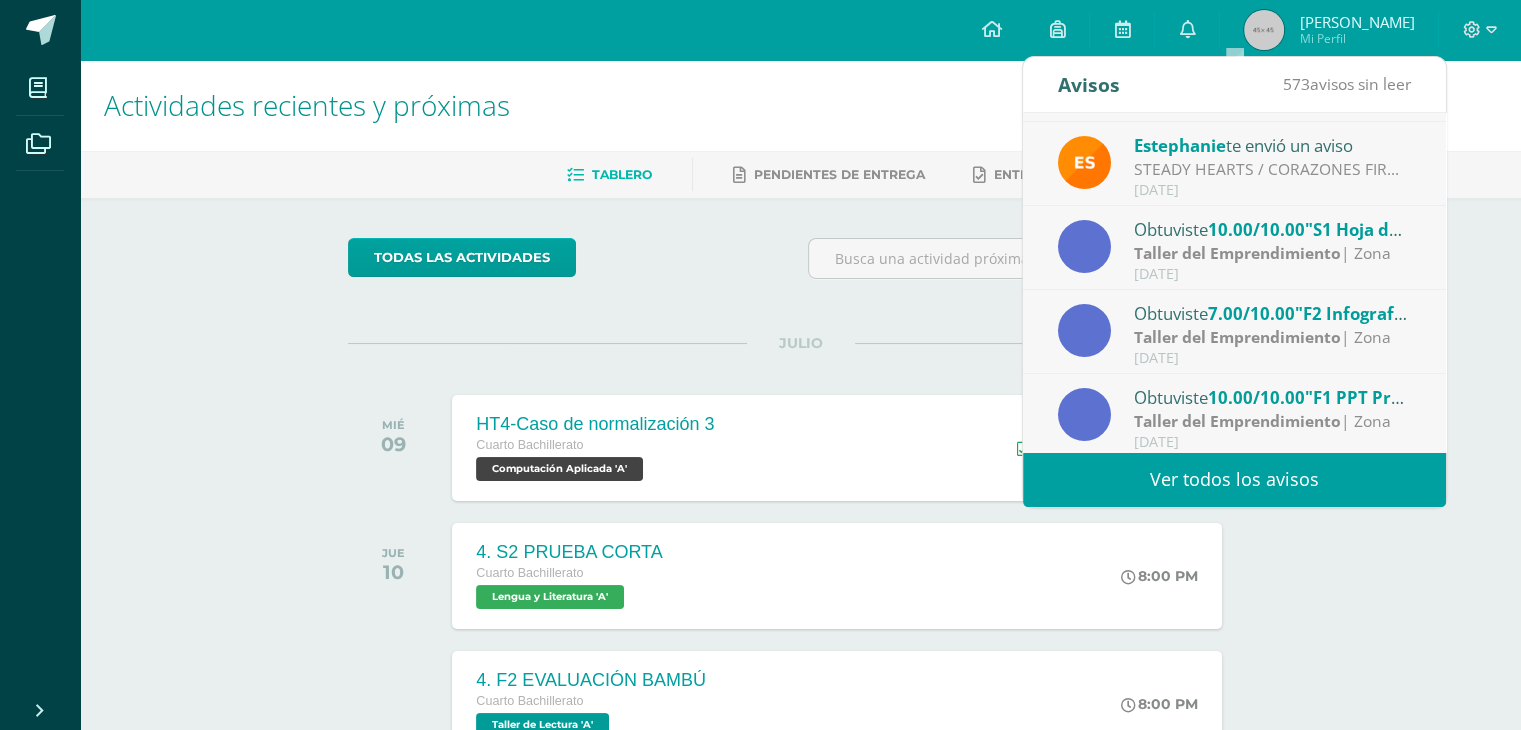 click on "Taller del Emprendimiento" at bounding box center [1237, 337] 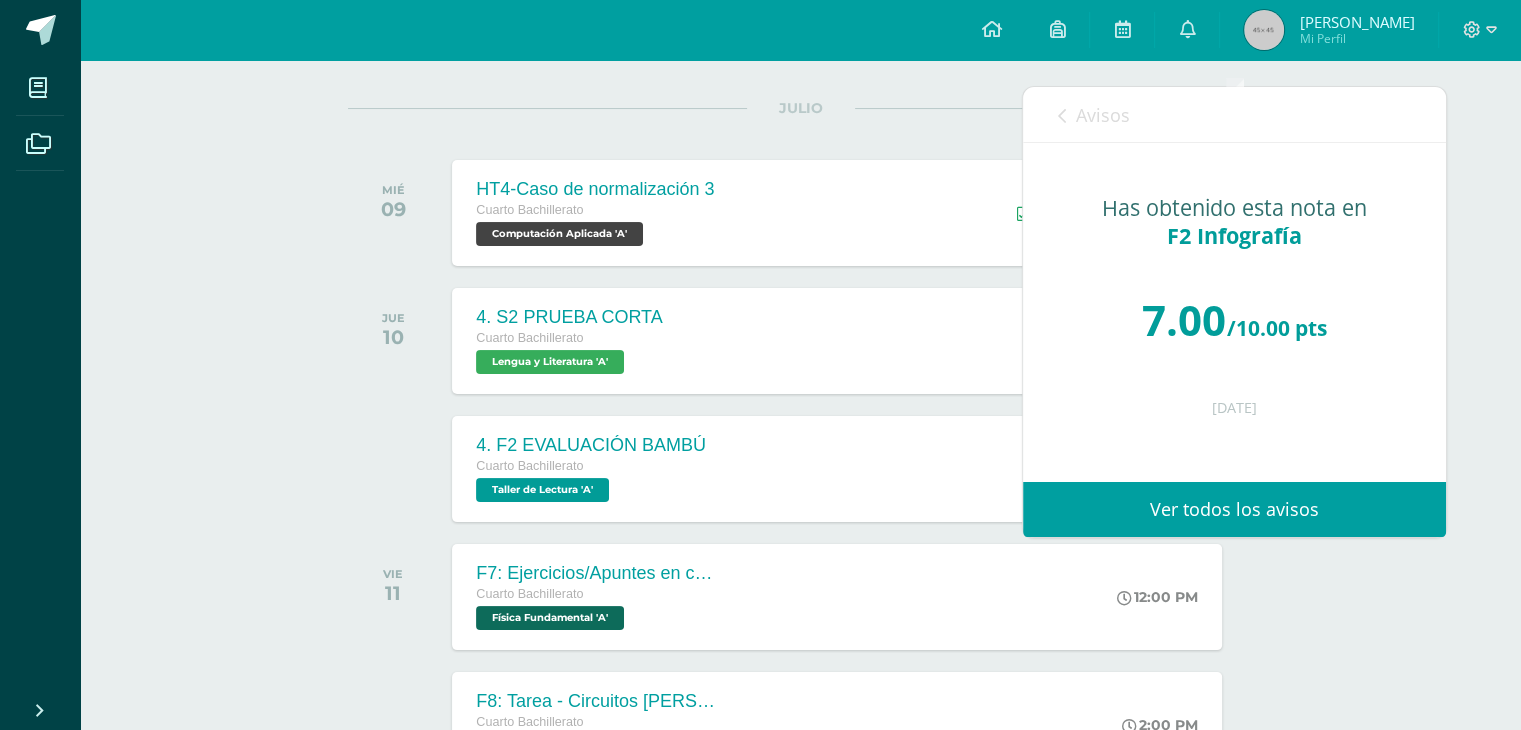 scroll, scrollTop: 223, scrollLeft: 0, axis: vertical 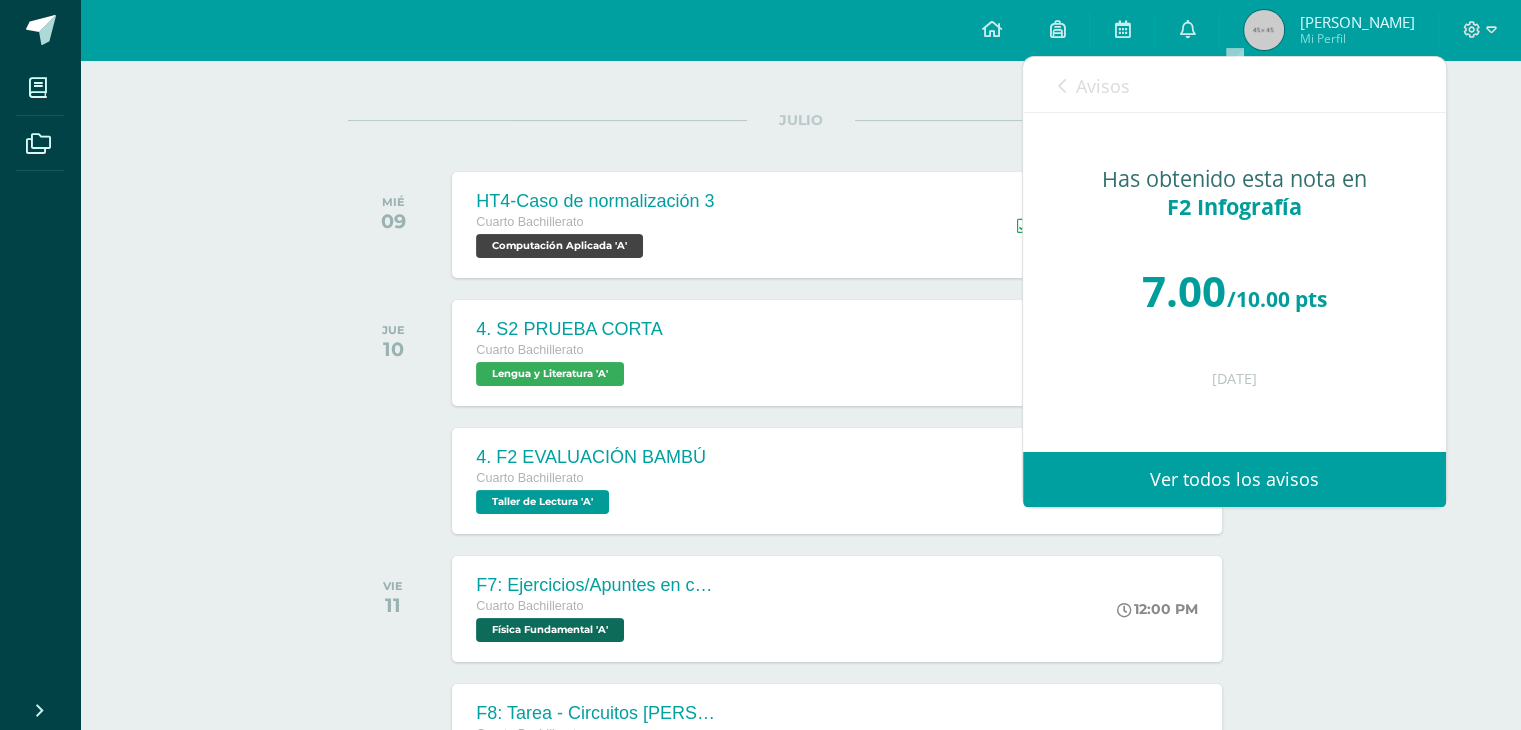 click on "Avisos" at bounding box center [1103, 86] 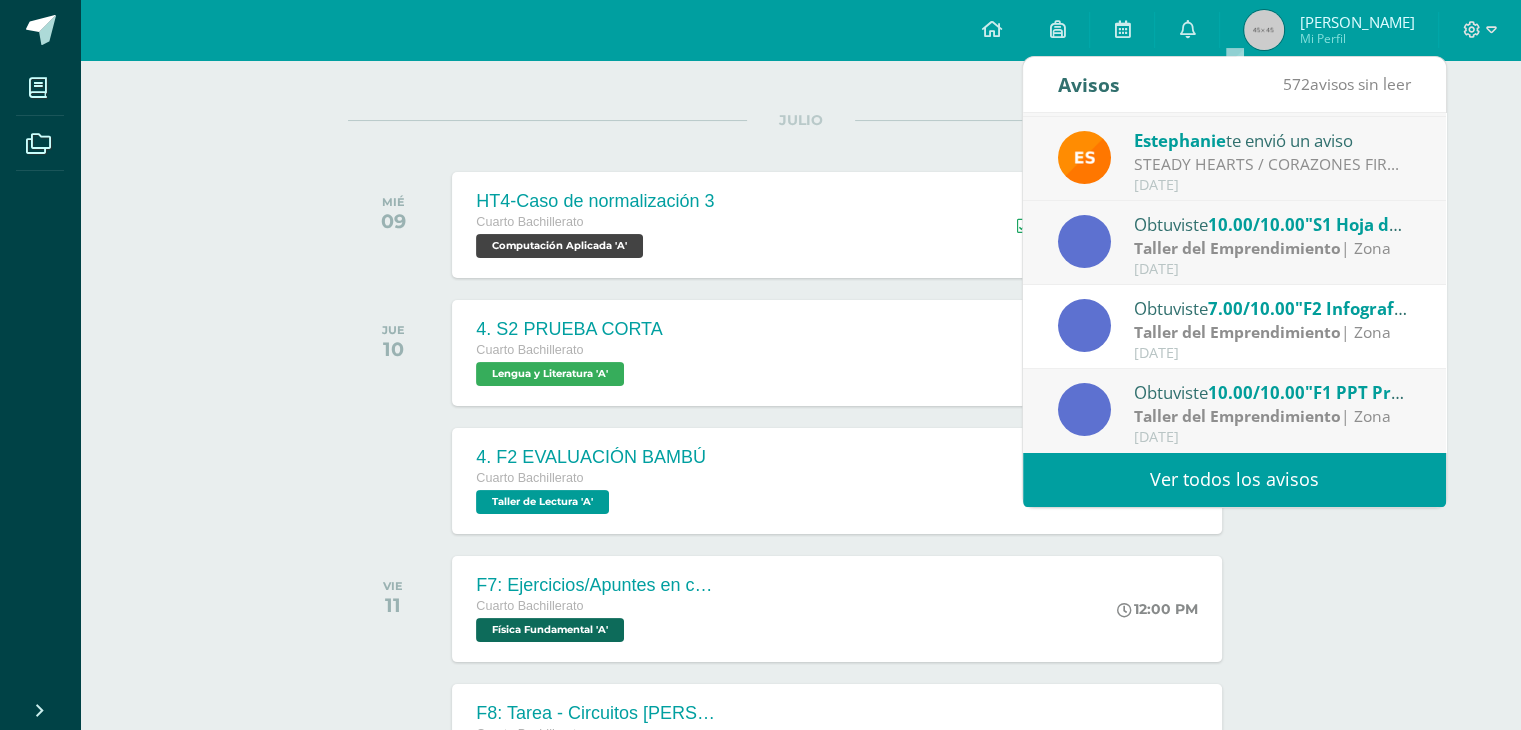 scroll, scrollTop: 332, scrollLeft: 0, axis: vertical 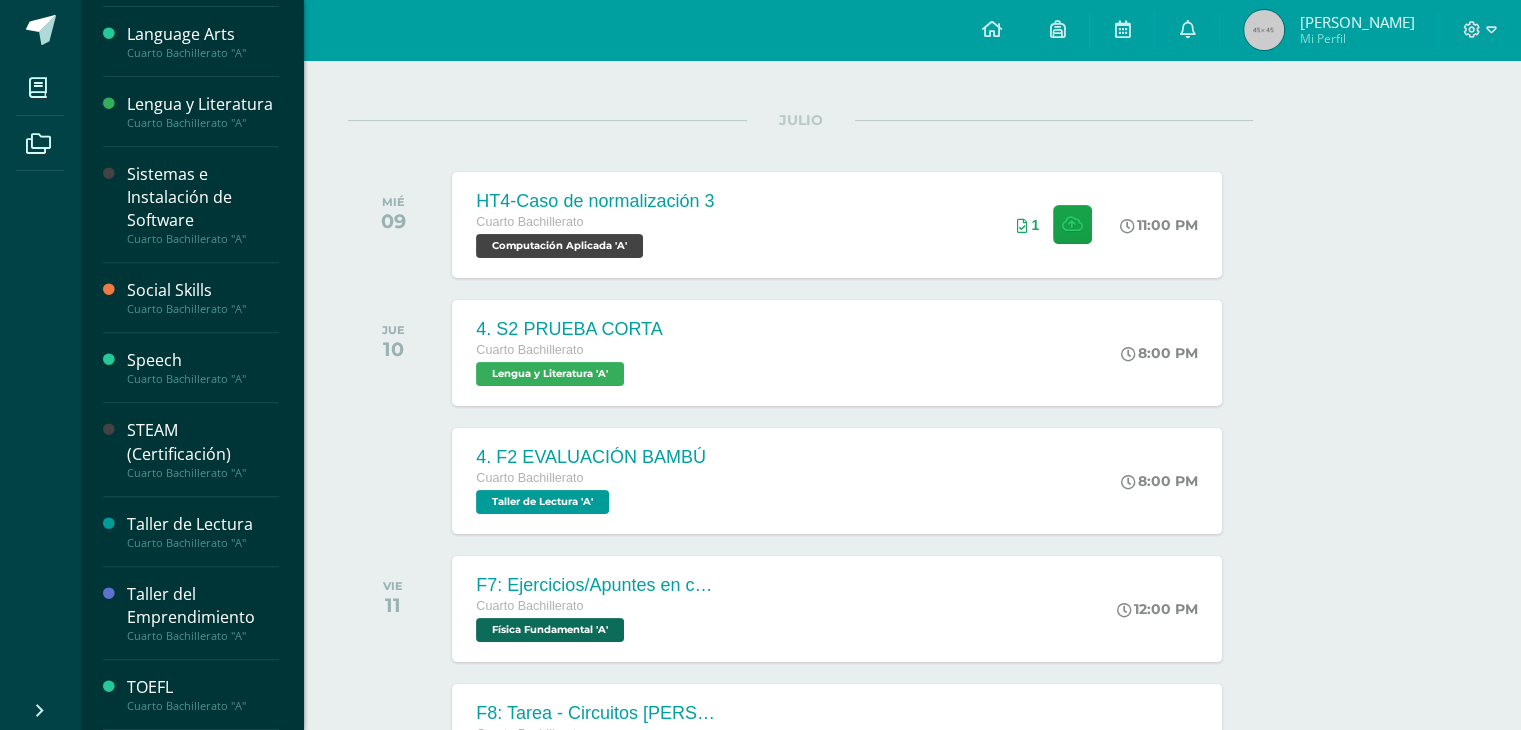 click on "Taller del Emprendimiento
Cuarto
Bachillerato
"A"" at bounding box center (191, 613) 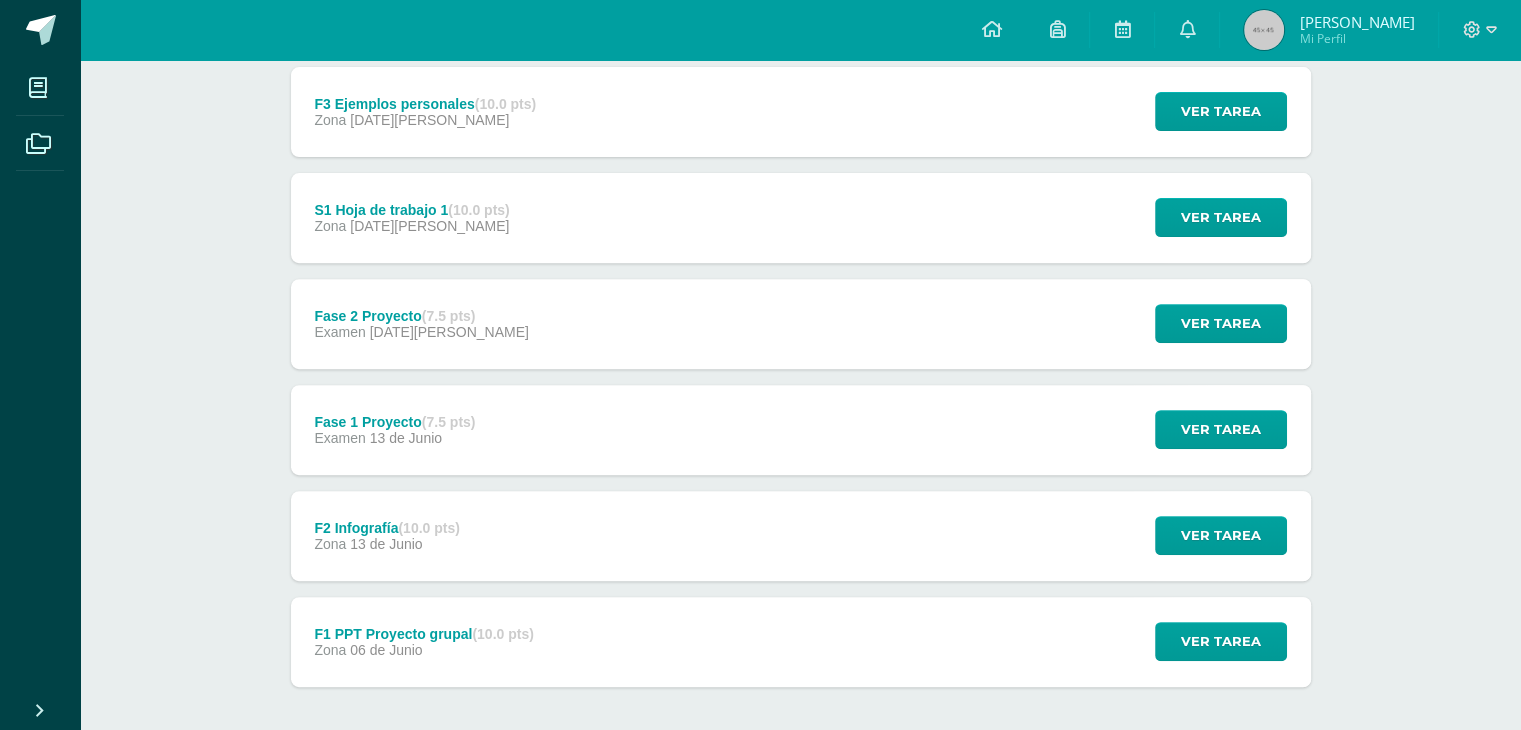 scroll, scrollTop: 691, scrollLeft: 0, axis: vertical 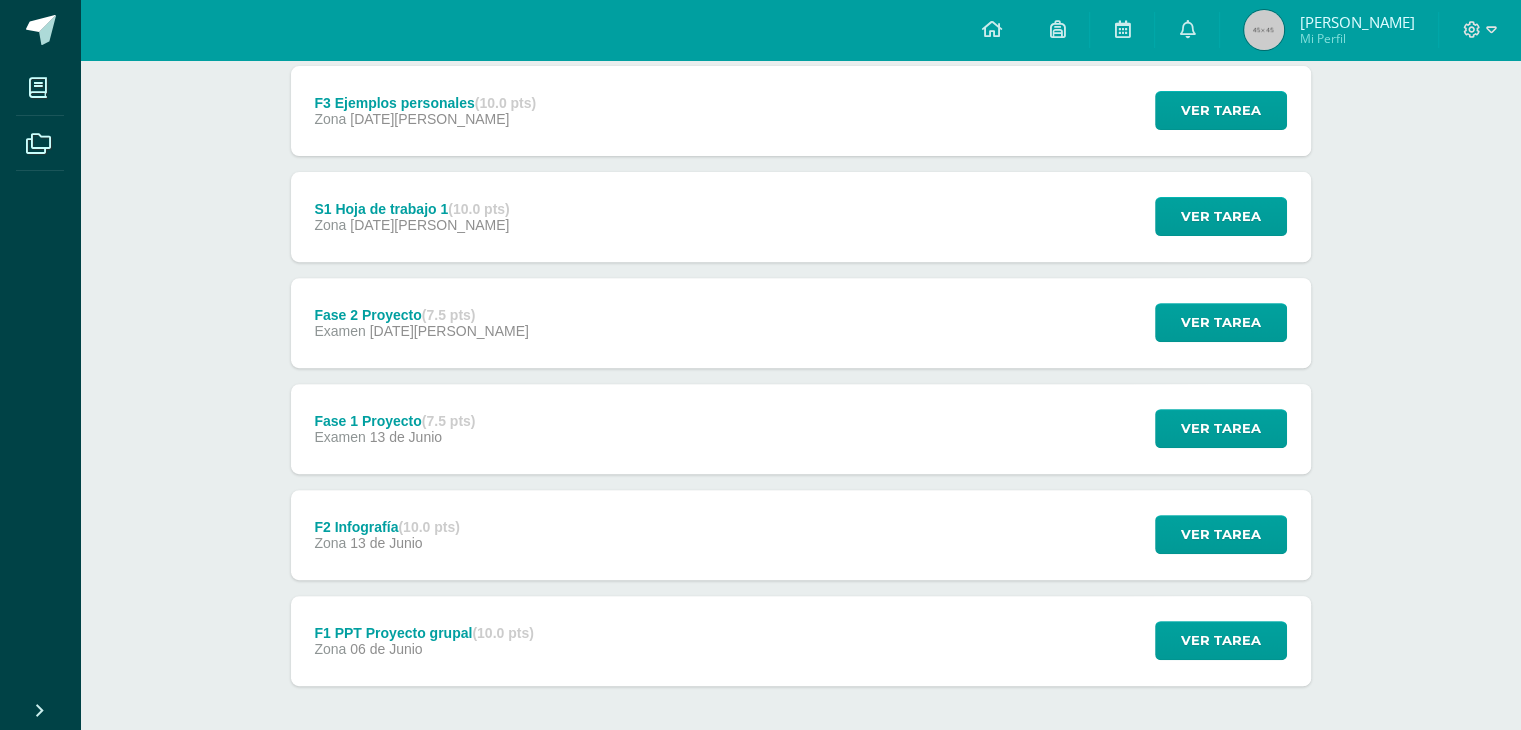 click on "F2 Infografía  (10.0 pts)
Zona
[DATE][PERSON_NAME]
Ver tarea
F2 Infografía
Taller del Emprendimiento
Cargando contenido" at bounding box center [801, 535] 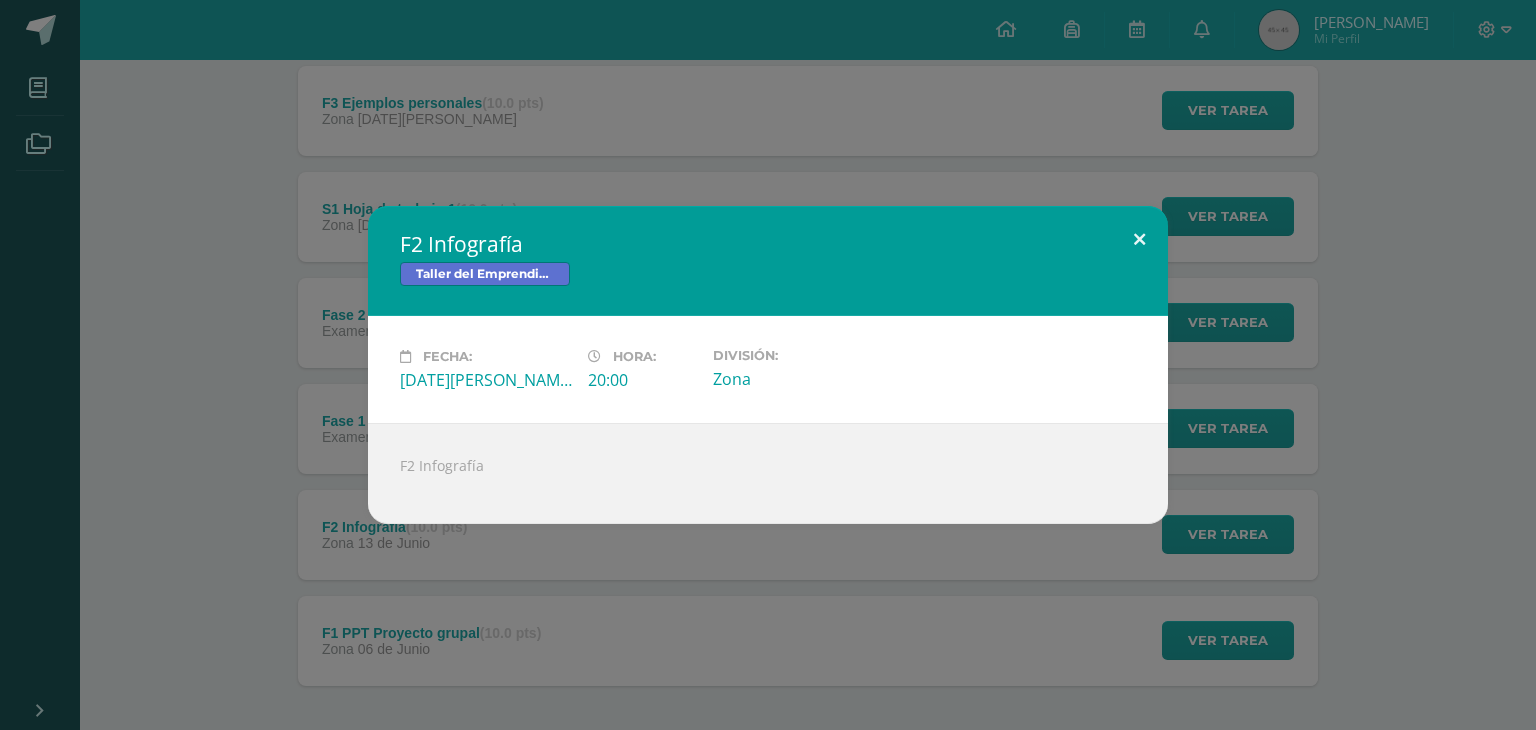 click at bounding box center [1139, 240] 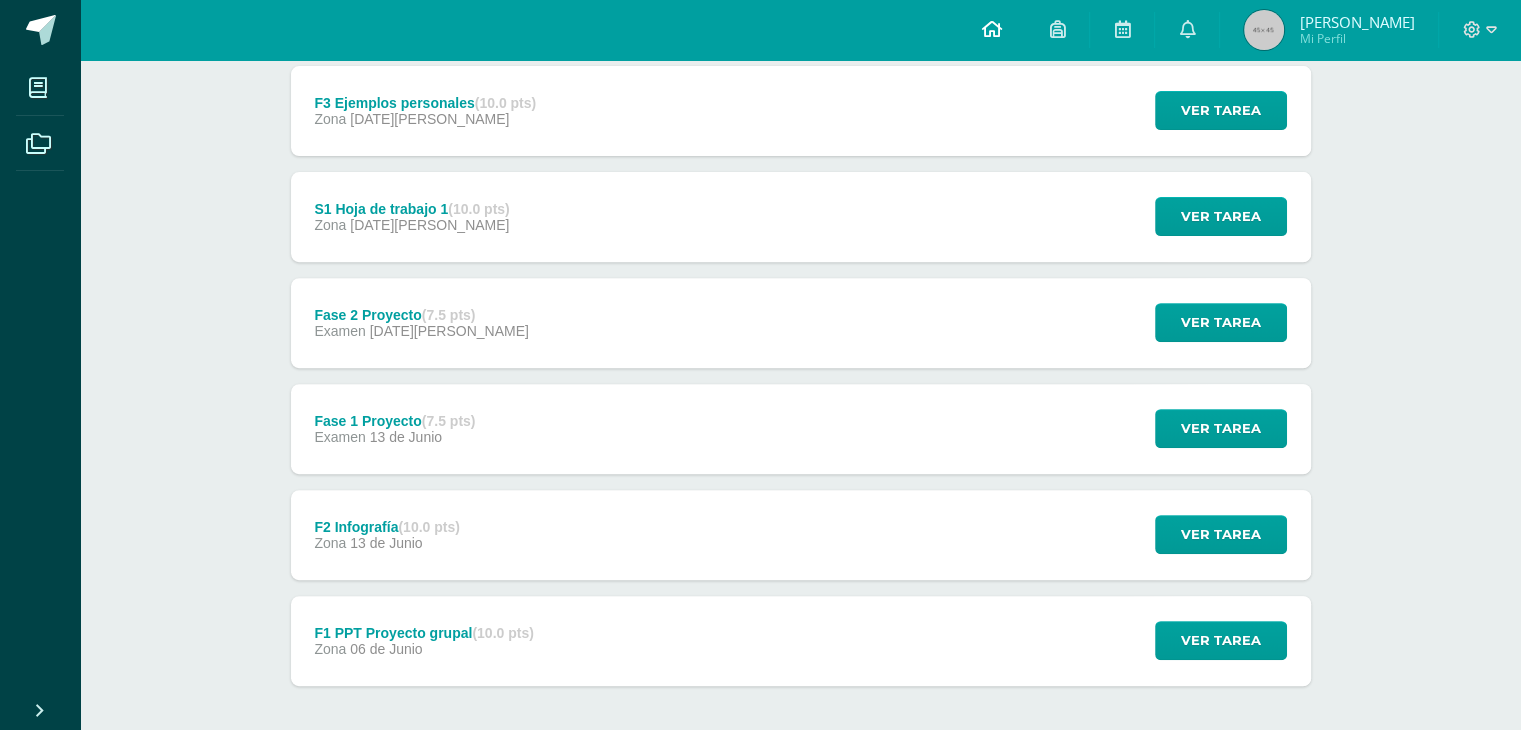 click at bounding box center (991, 30) 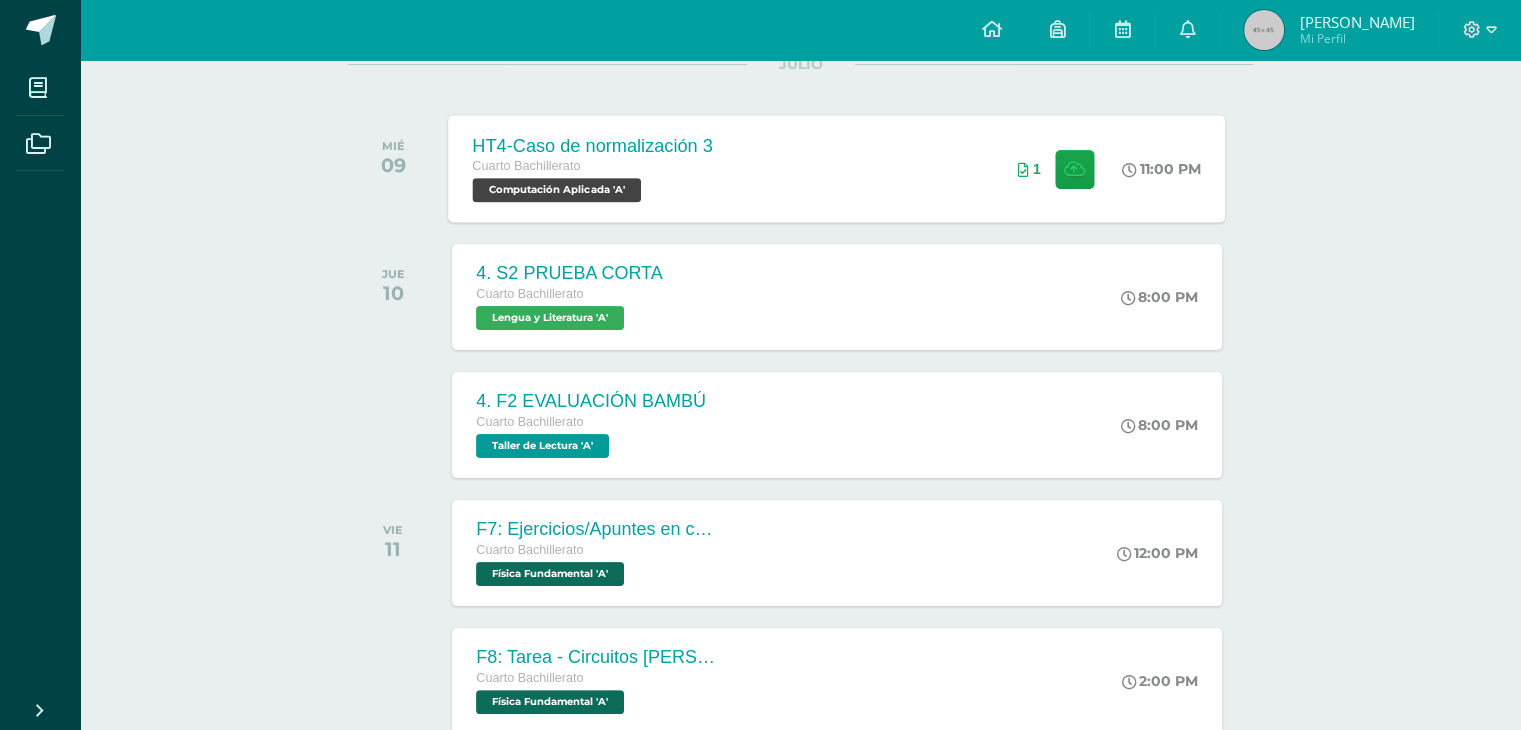 scroll, scrollTop: 288, scrollLeft: 0, axis: vertical 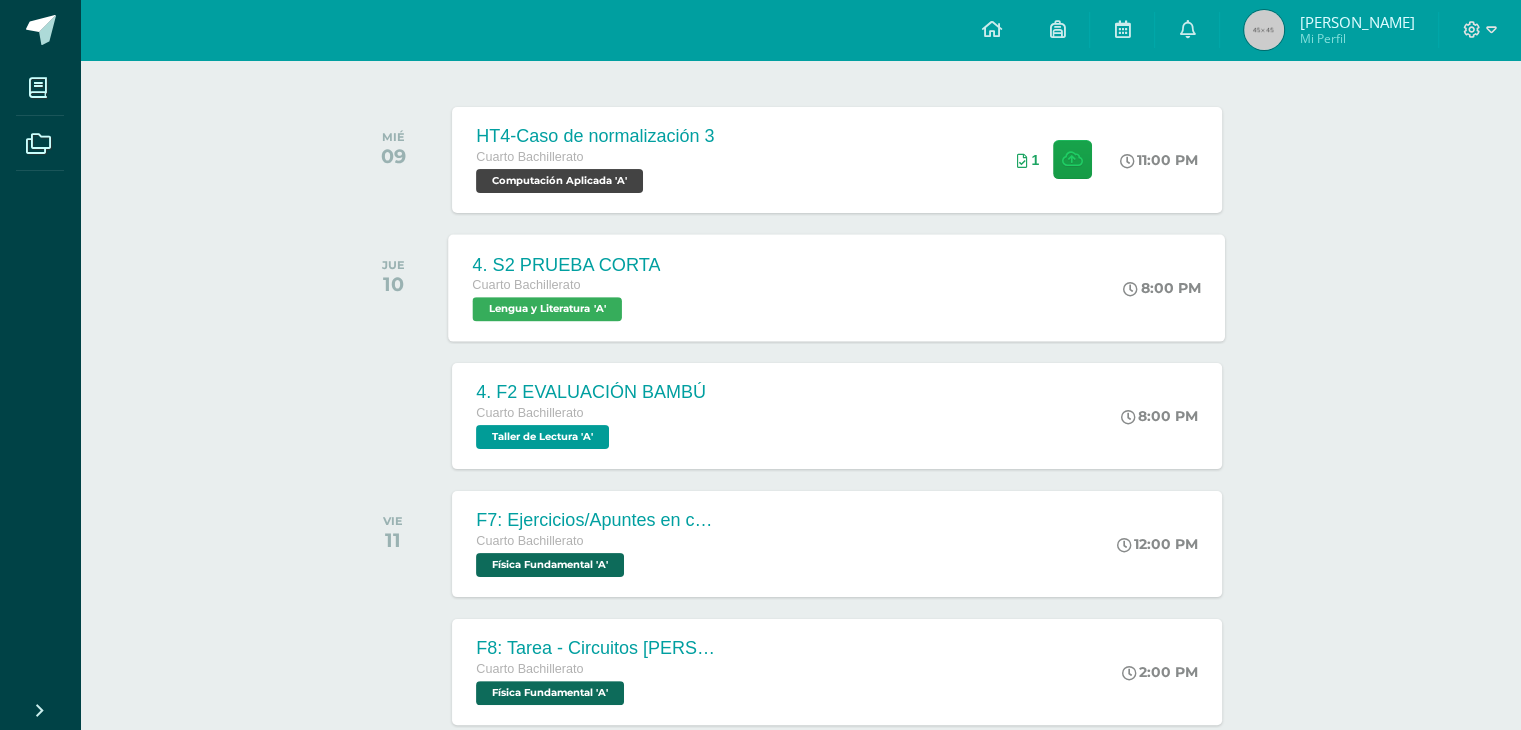 click on "4. S2 PRUEBA CORTA
Cuarto Bachillerato
Lengua y Literatura 'A'
8:00 PM
4. S2 PRUEBA CORTA
Lengua y Literatura
Cargando contenido" at bounding box center (837, 287) 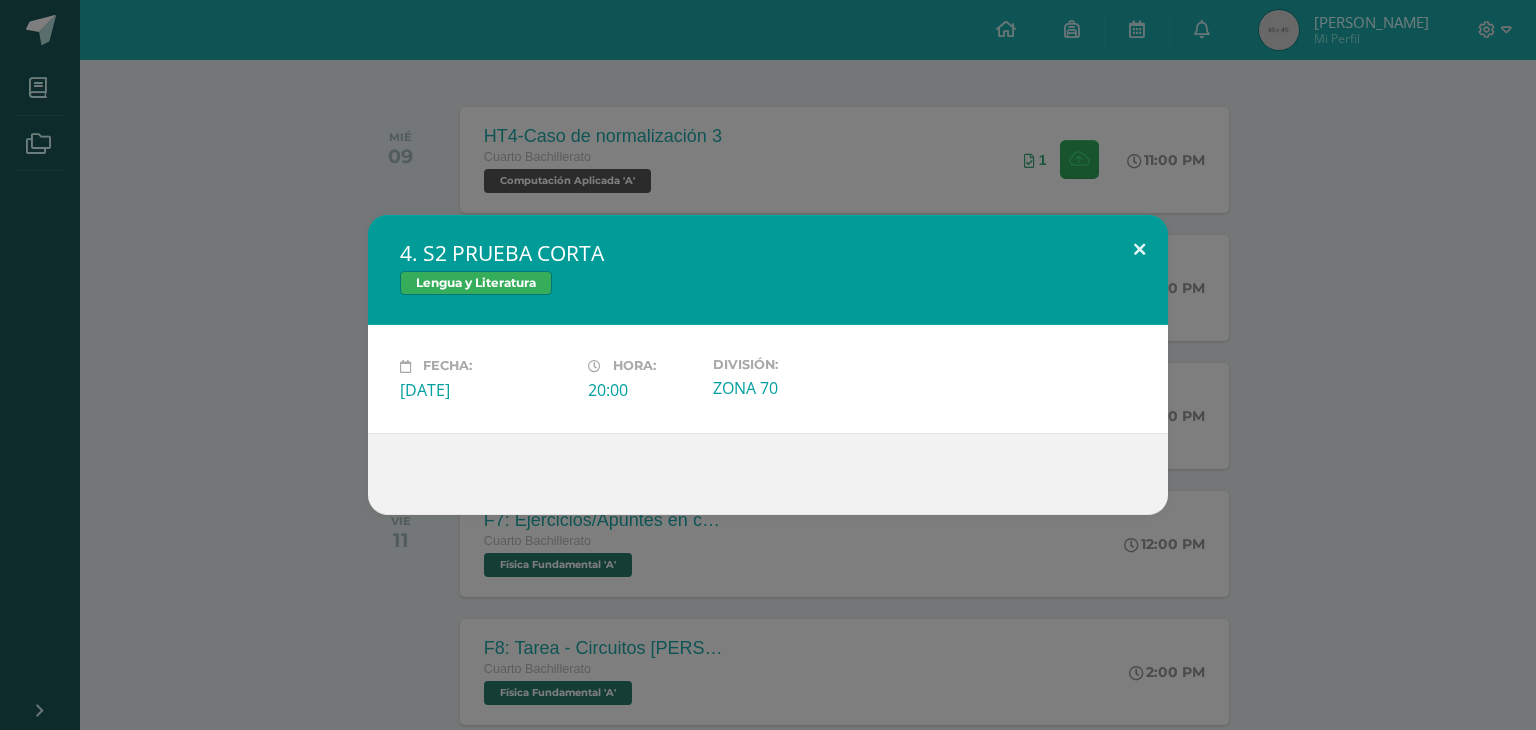 click at bounding box center [1139, 249] 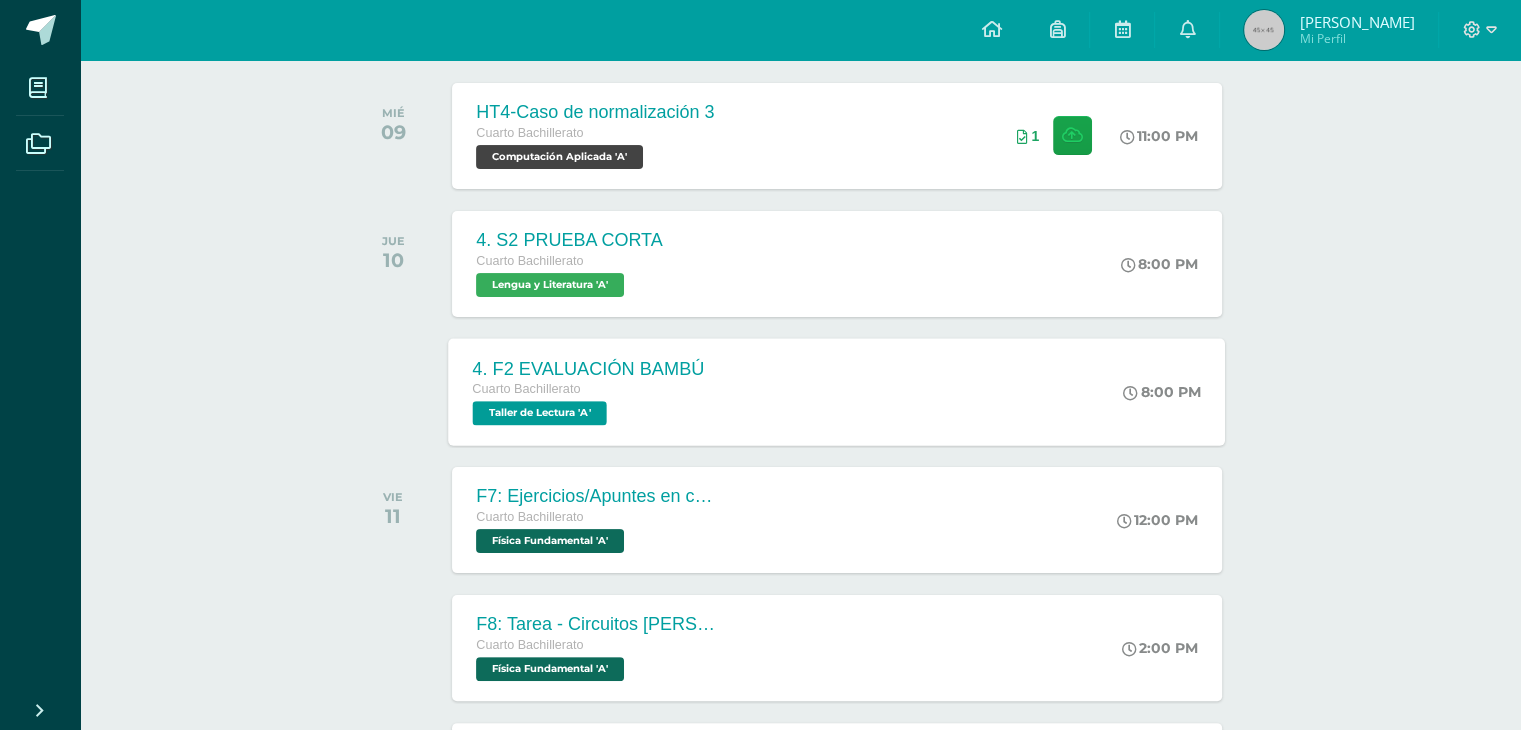 scroll, scrollTop: 312, scrollLeft: 0, axis: vertical 